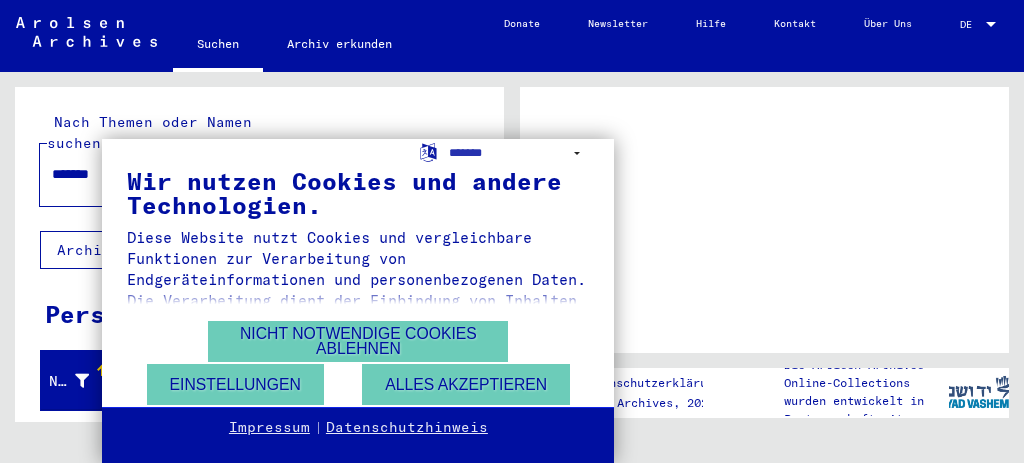 scroll, scrollTop: 0, scrollLeft: 0, axis: both 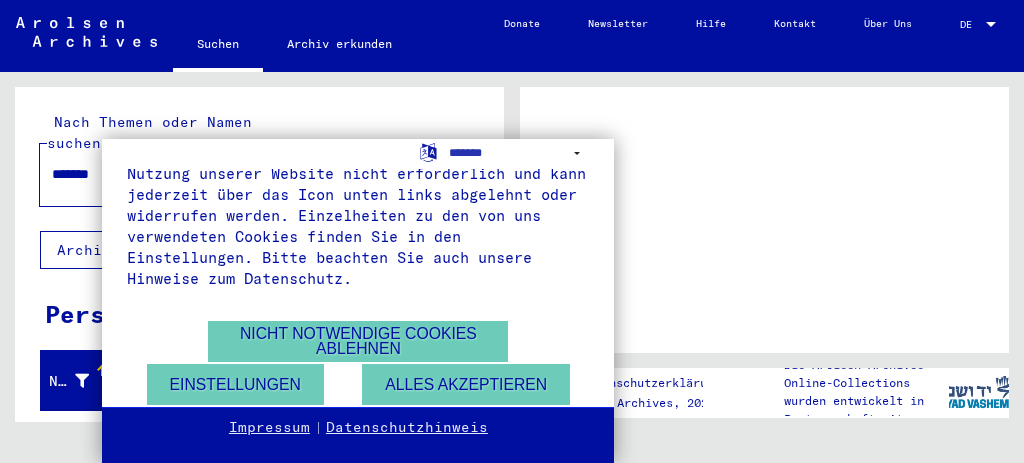 drag, startPoint x: 573, startPoint y: 290, endPoint x: 568, endPoint y: 312, distance: 22.561028 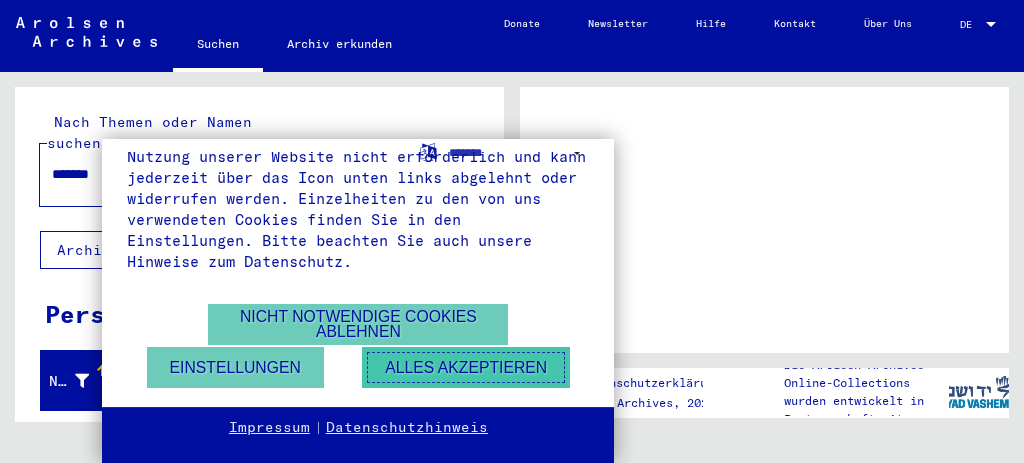 click on "Alles akzeptieren" at bounding box center [466, 367] 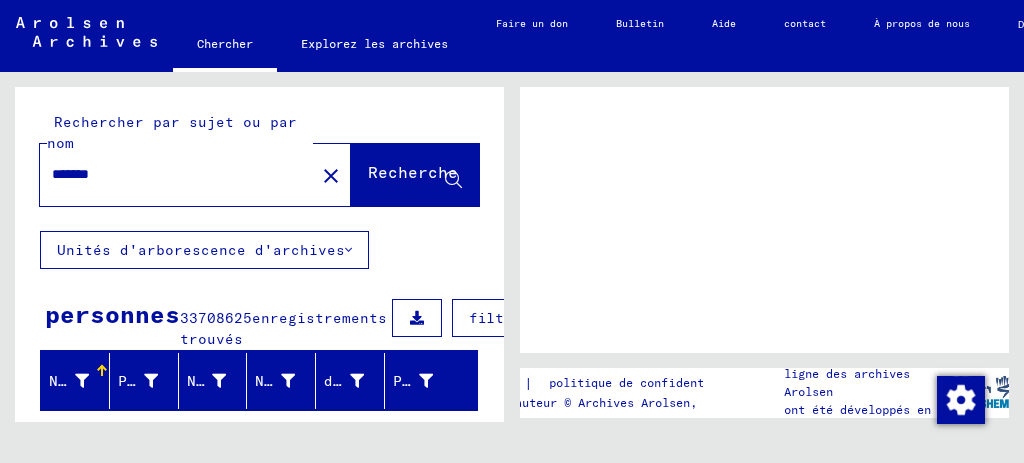 click on "enregistrements trouvés" at bounding box center [283, 328] 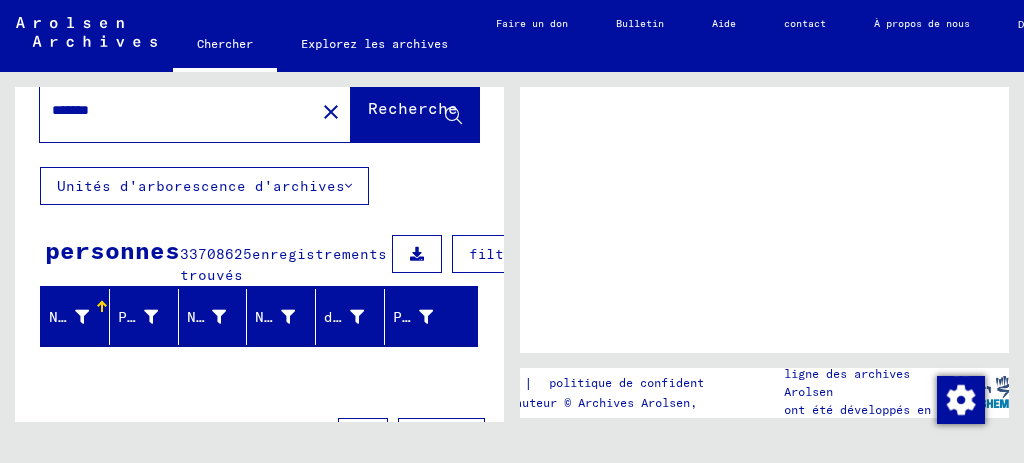 scroll, scrollTop: 70, scrollLeft: 0, axis: vertical 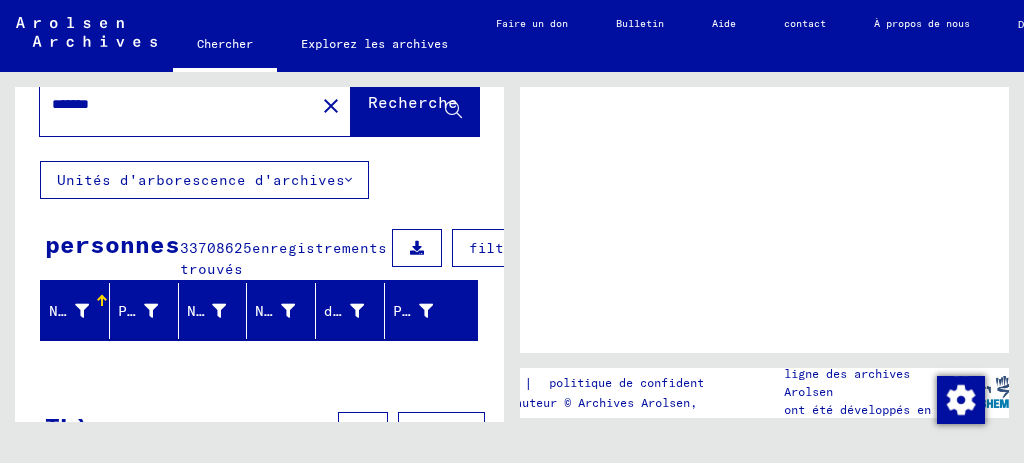 click on "Recherche" 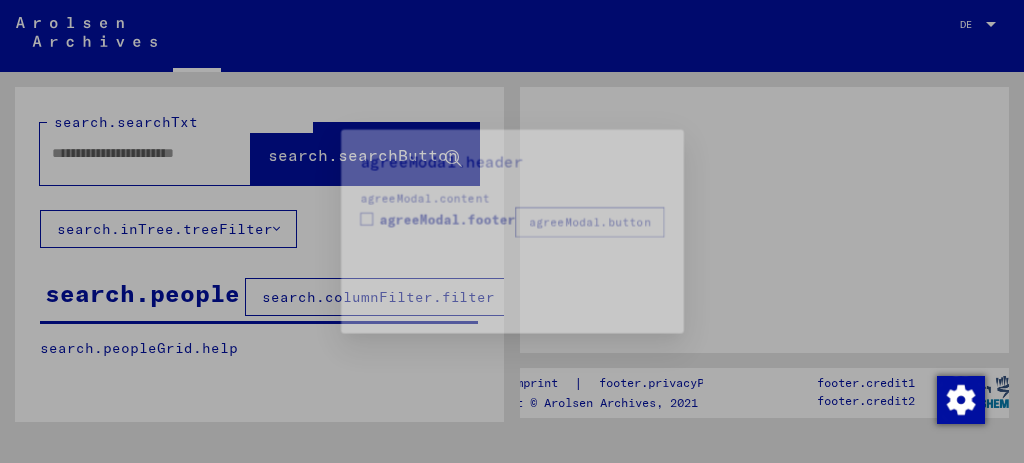 type on "*******" 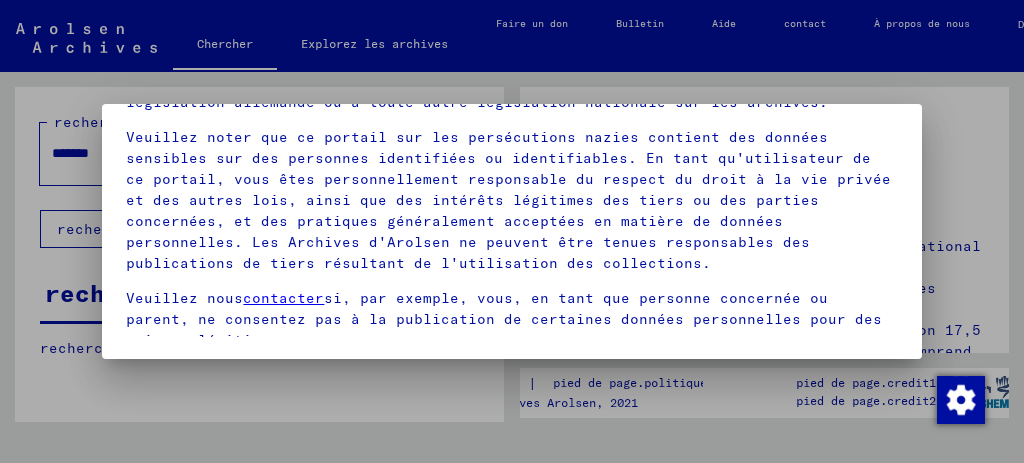 scroll, scrollTop: 146, scrollLeft: 0, axis: vertical 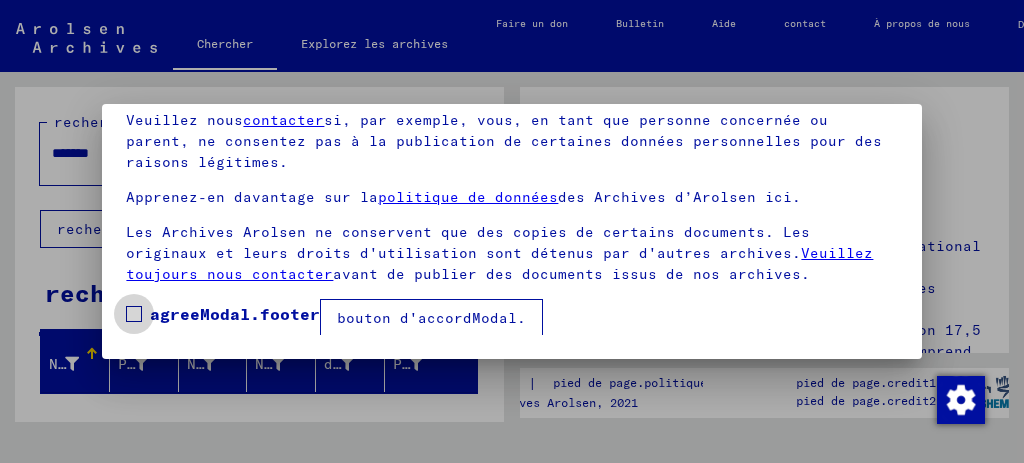 click at bounding box center (134, 314) 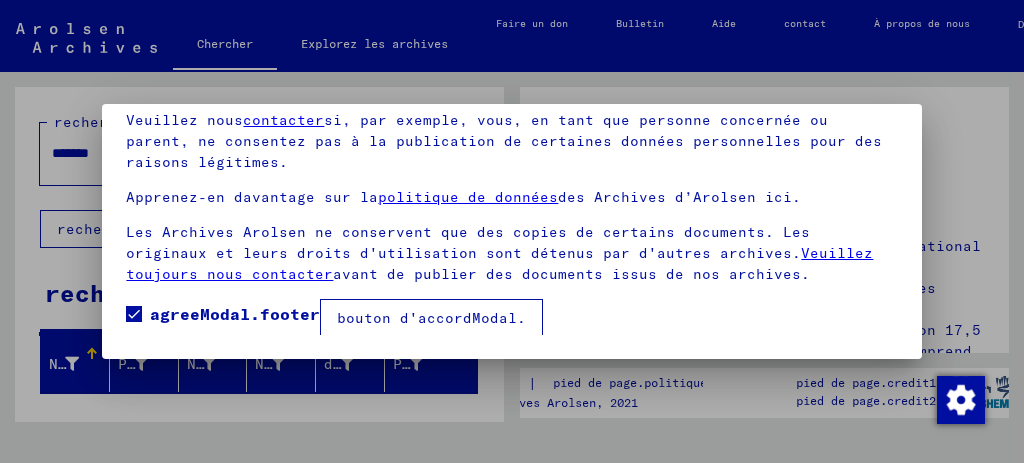 click on "bouton d'accordModal." at bounding box center (431, 318) 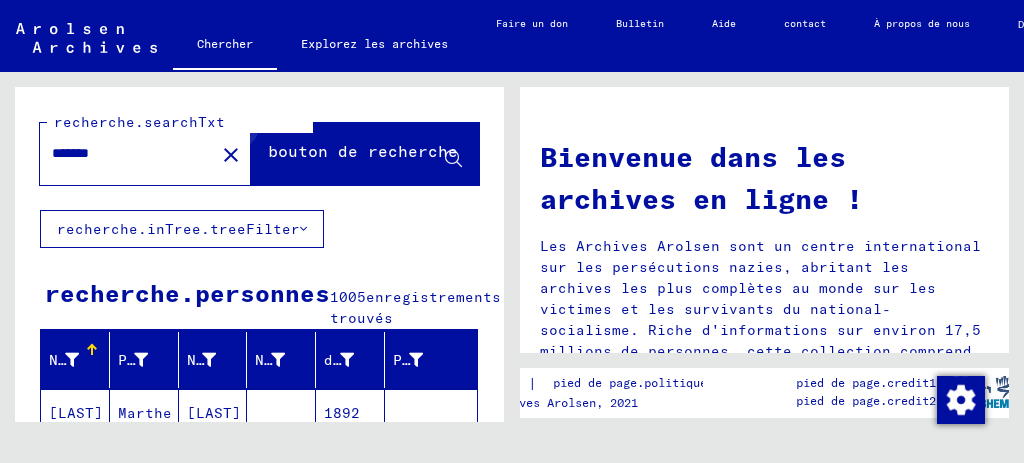 click 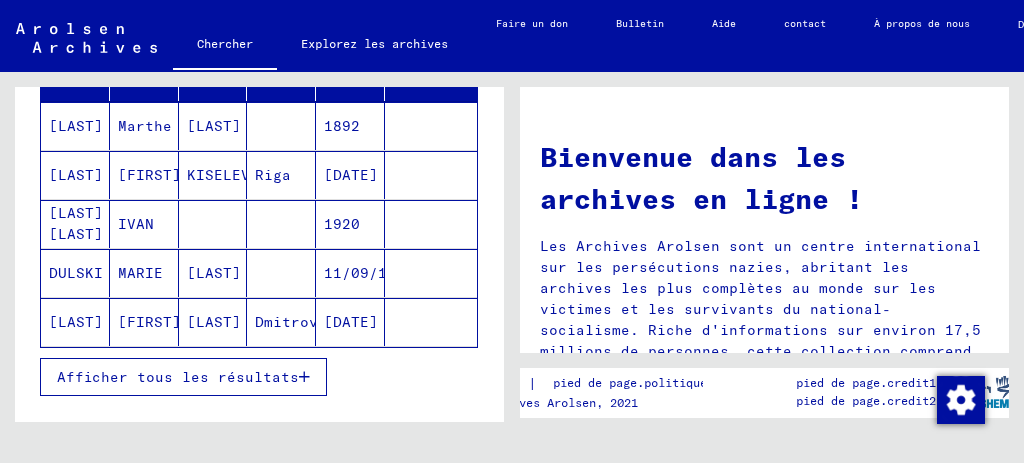scroll, scrollTop: 316, scrollLeft: 0, axis: vertical 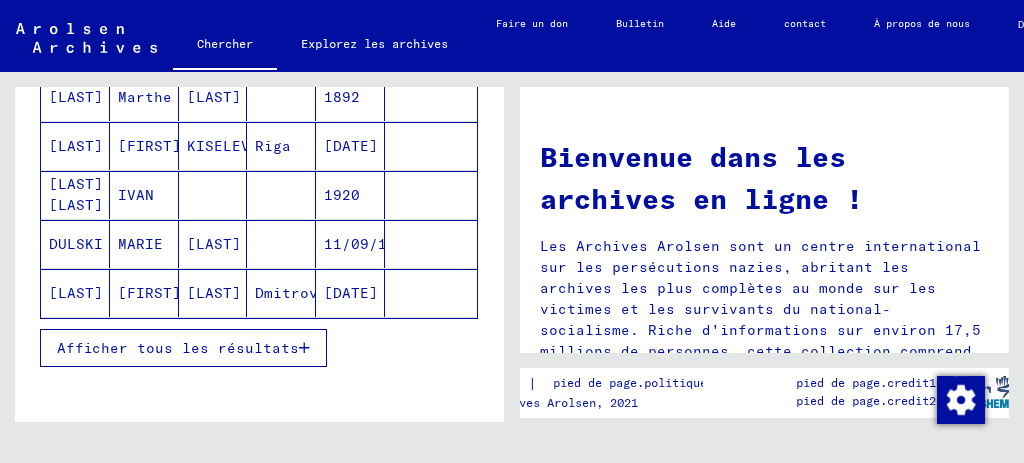 click on "Afficher tous les résultats" at bounding box center [178, 348] 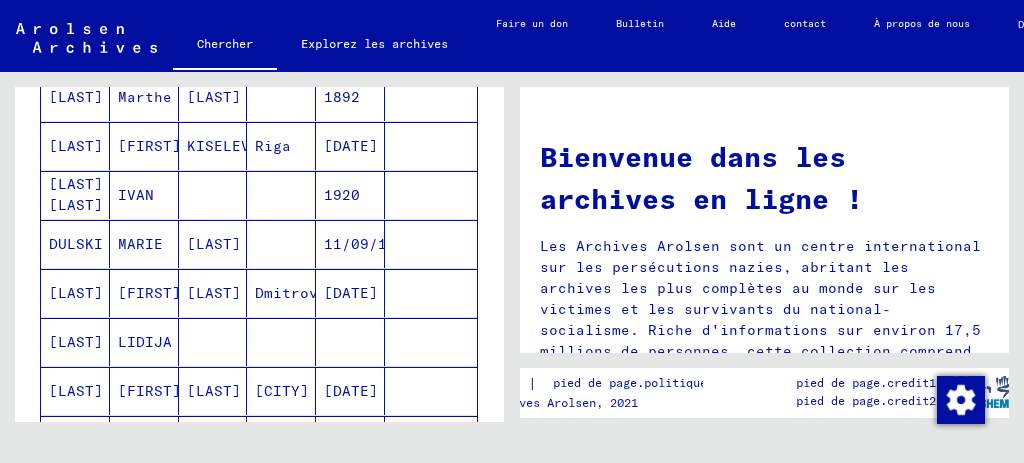 click on "[LAST]" at bounding box center (214, 293) 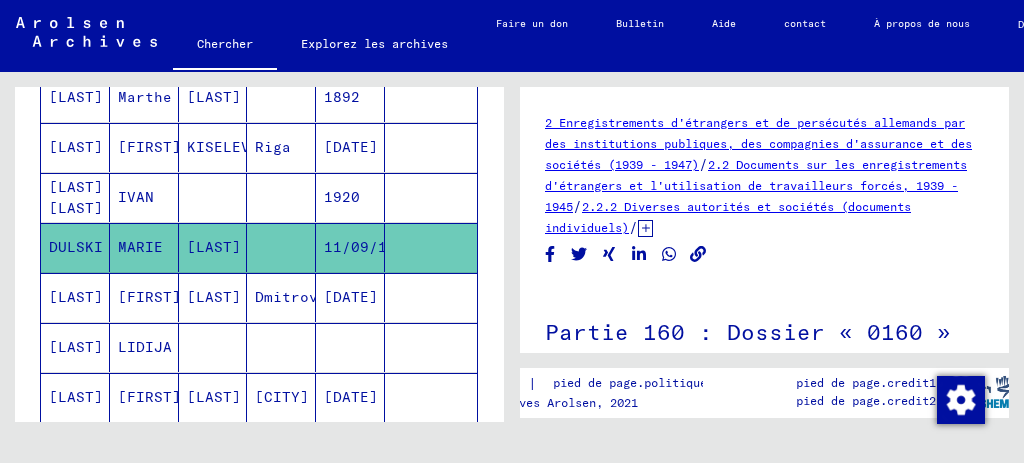 scroll, scrollTop: 342, scrollLeft: 0, axis: vertical 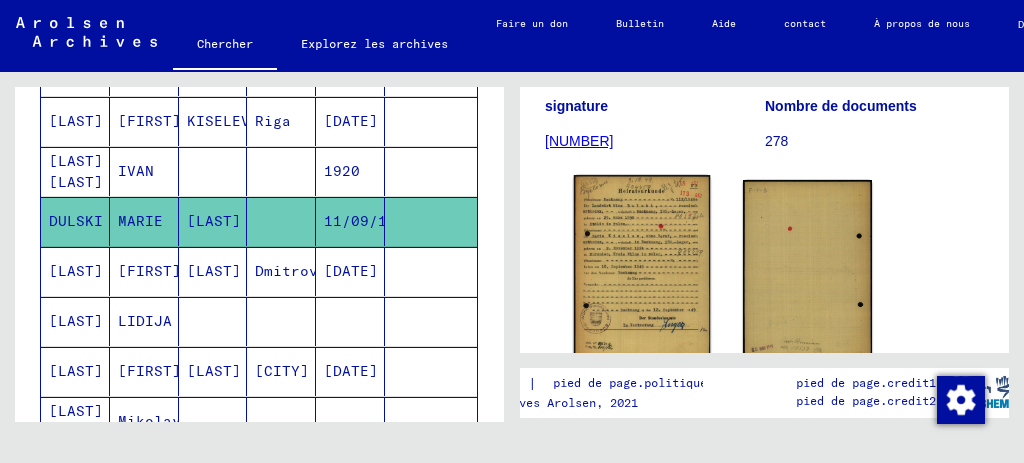 click 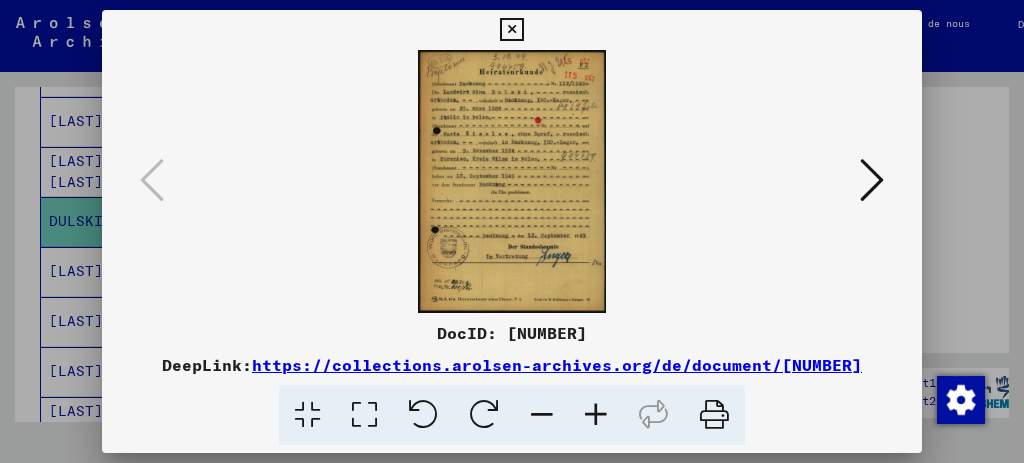 click at bounding box center [596, 415] 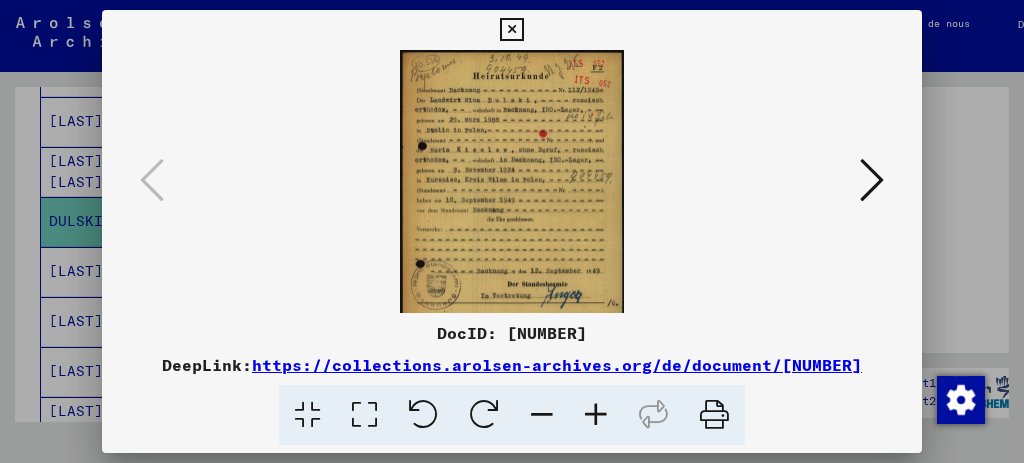 click at bounding box center (596, 415) 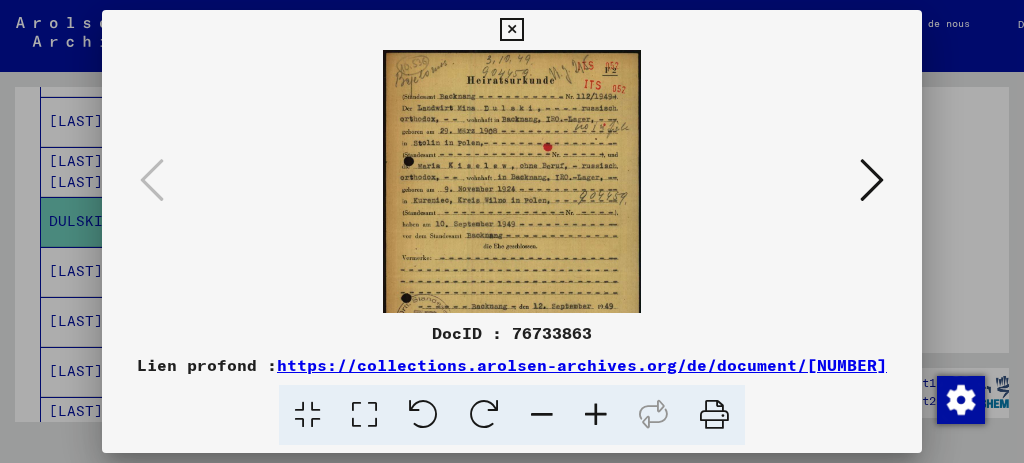 click at bounding box center [512, 231] 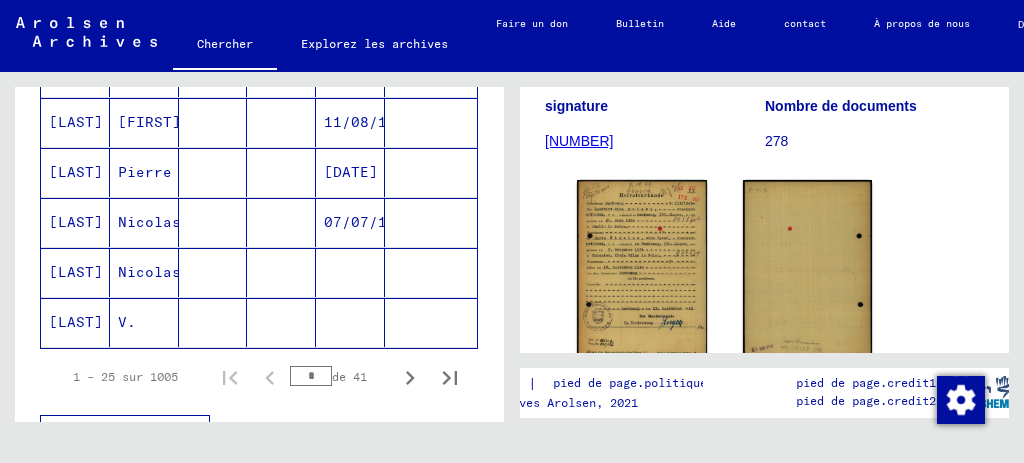 scroll, scrollTop: 1294, scrollLeft: 0, axis: vertical 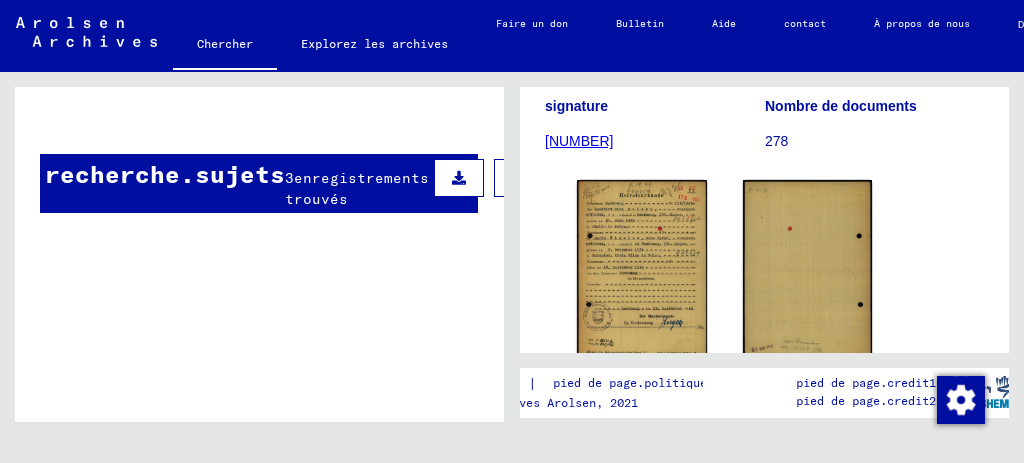 click on "recherche.sujets" at bounding box center (165, 174) 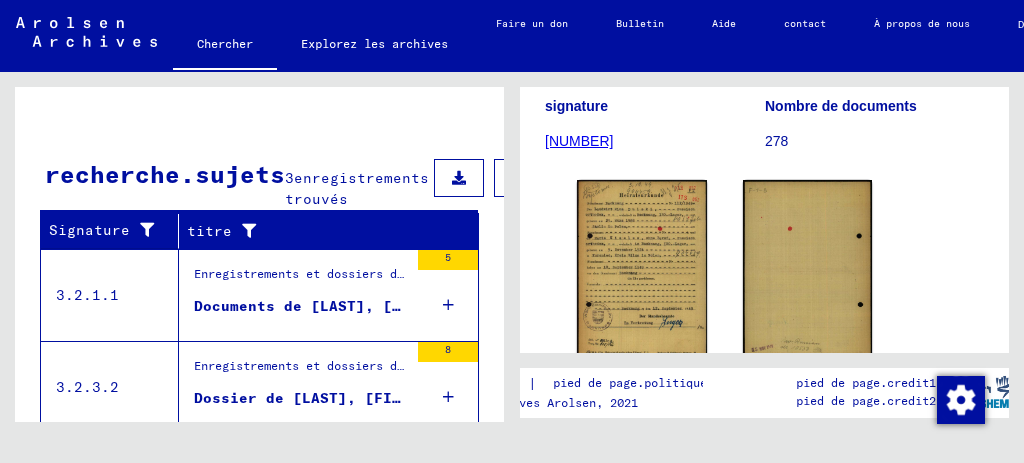 click on "Enregistrements et dossiers de personnes déplacées, d'enfants et de personnes disparues > Programmes de soutien de diverses organisations > Programme « Soins et entretien » de l'IRO > Dossiers CM/1 d'Allemagne > Dossiers CM/1 d'Allemagne, AZ > Dossiers dont le nom commence par KIRSCH" at bounding box center (301, 279) 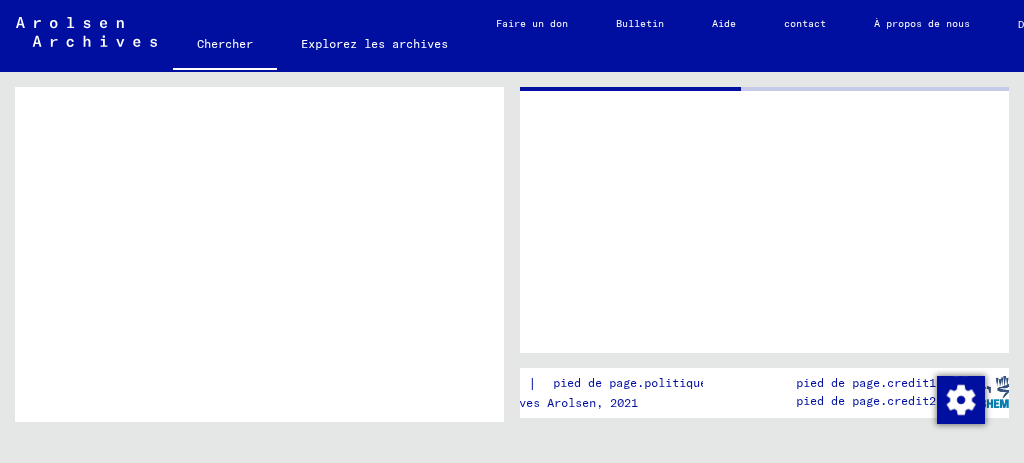 scroll, scrollTop: 0, scrollLeft: 0, axis: both 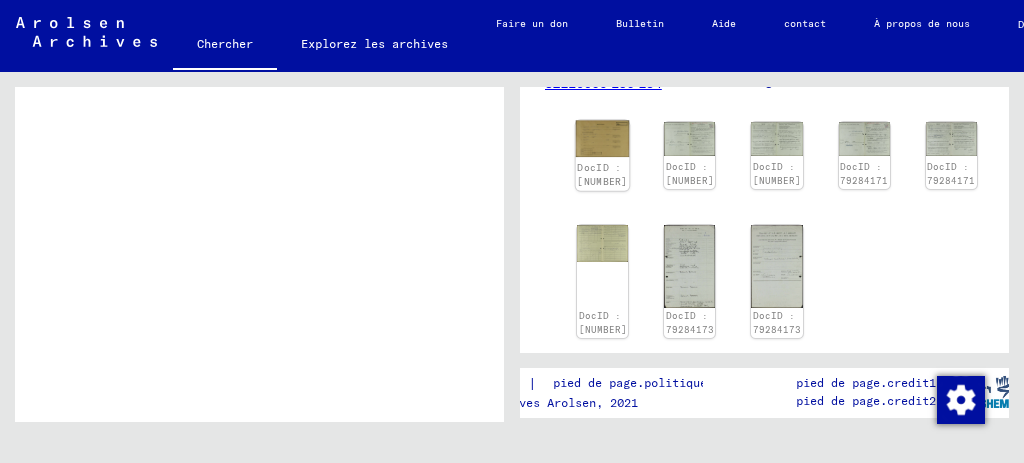 click 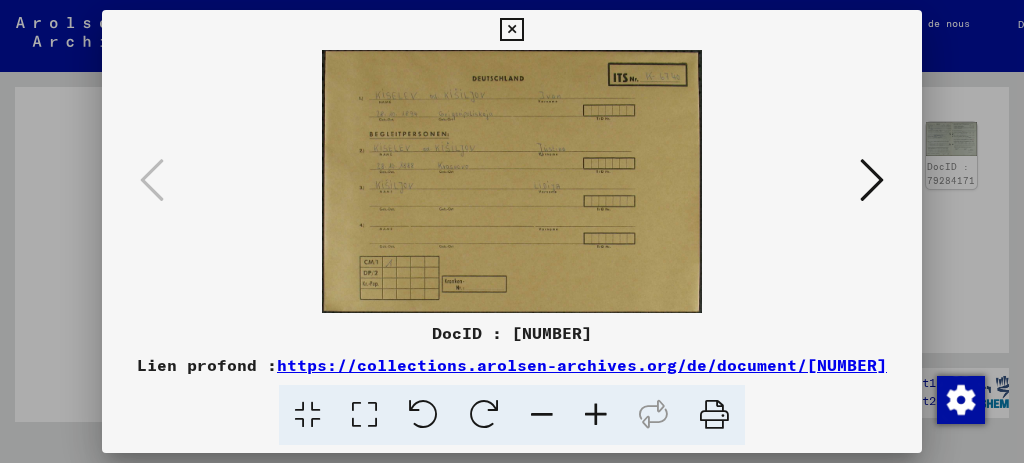 click at bounding box center (872, 180) 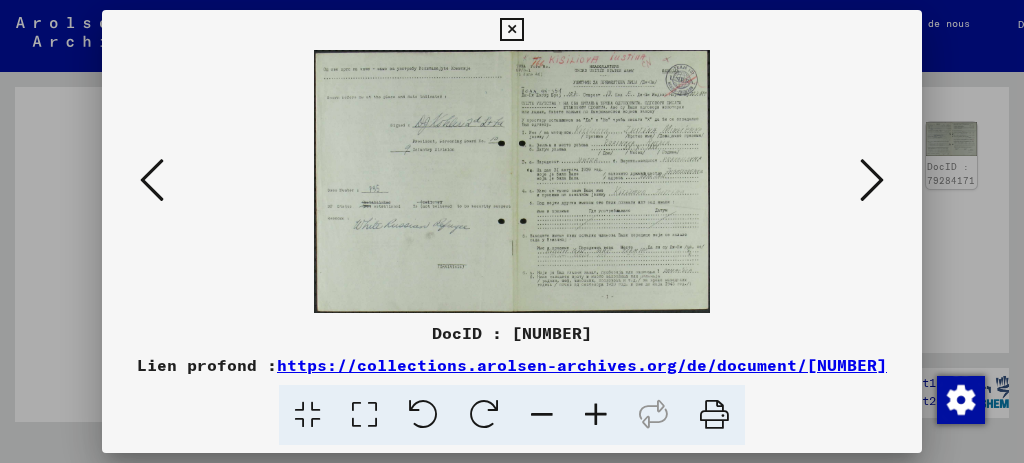 click at bounding box center (872, 180) 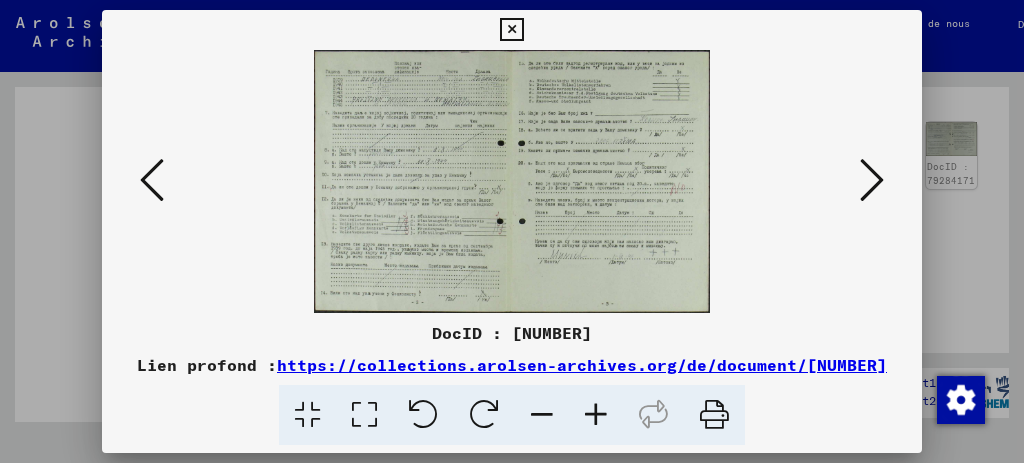 click at bounding box center (872, 180) 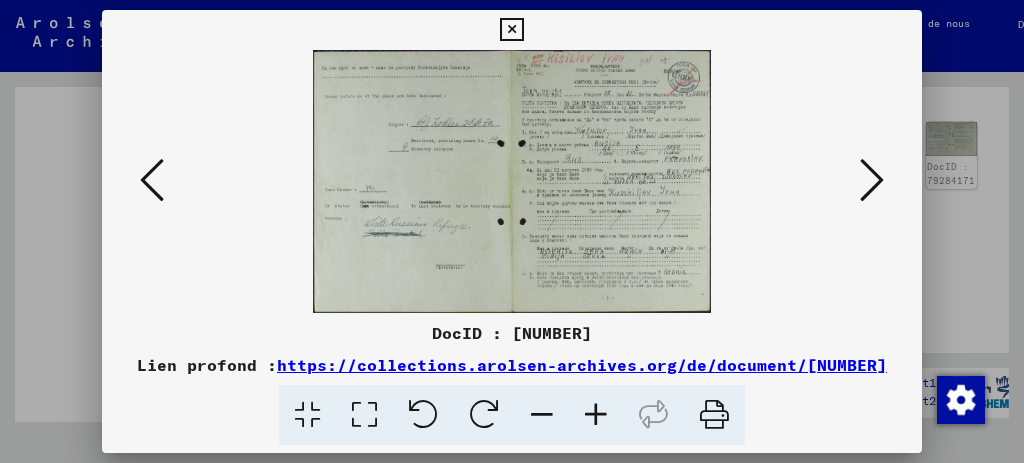 click at bounding box center (872, 180) 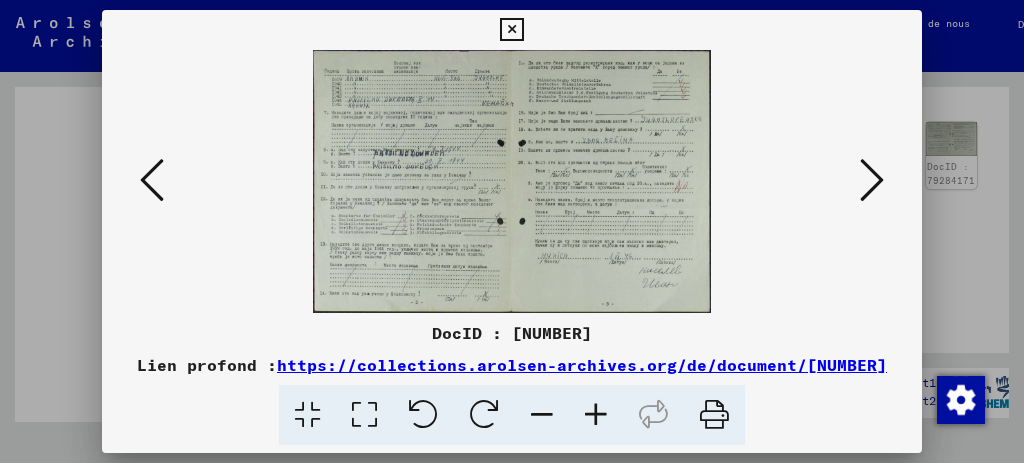 click at bounding box center [511, 181] 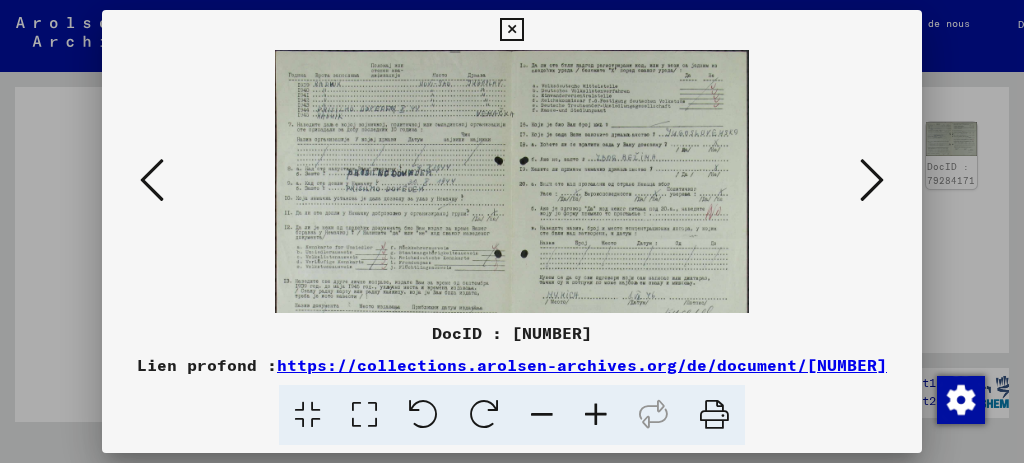 click at bounding box center (596, 415) 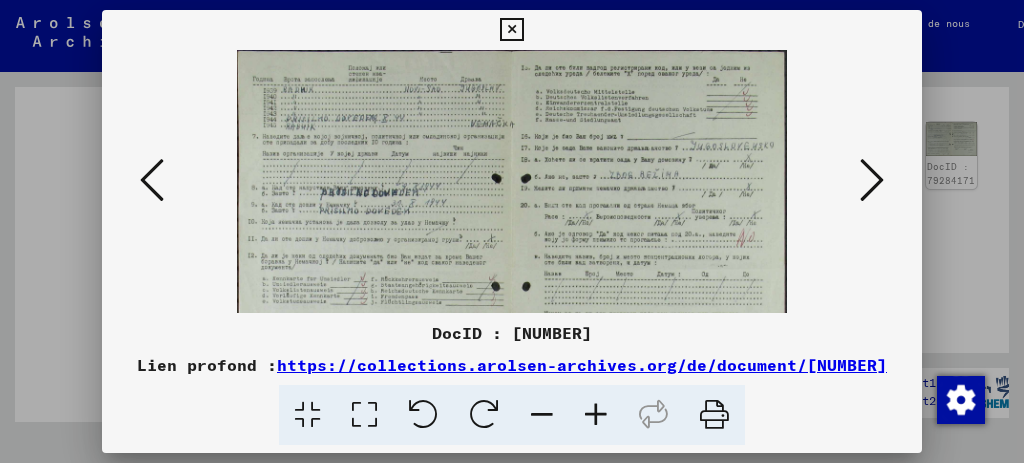 scroll, scrollTop: 100, scrollLeft: 0, axis: vertical 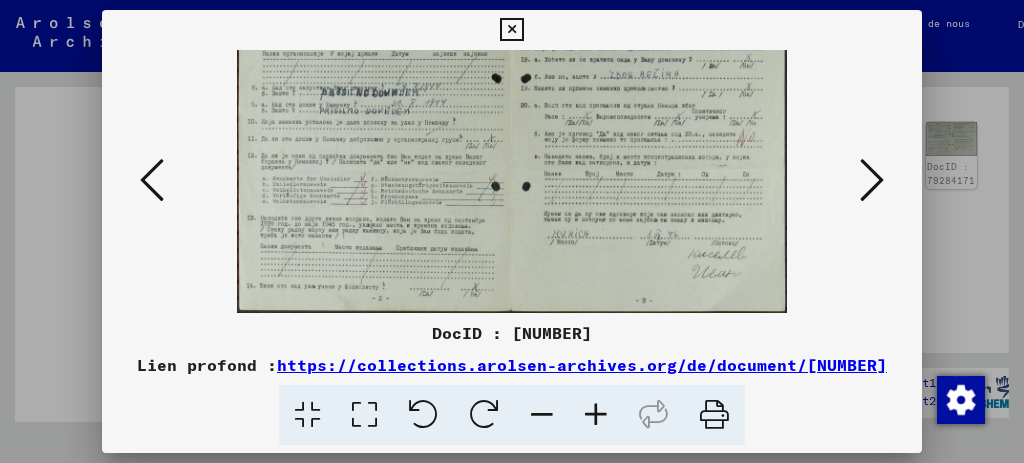drag, startPoint x: 640, startPoint y: 252, endPoint x: 621, endPoint y: 107, distance: 146.23953 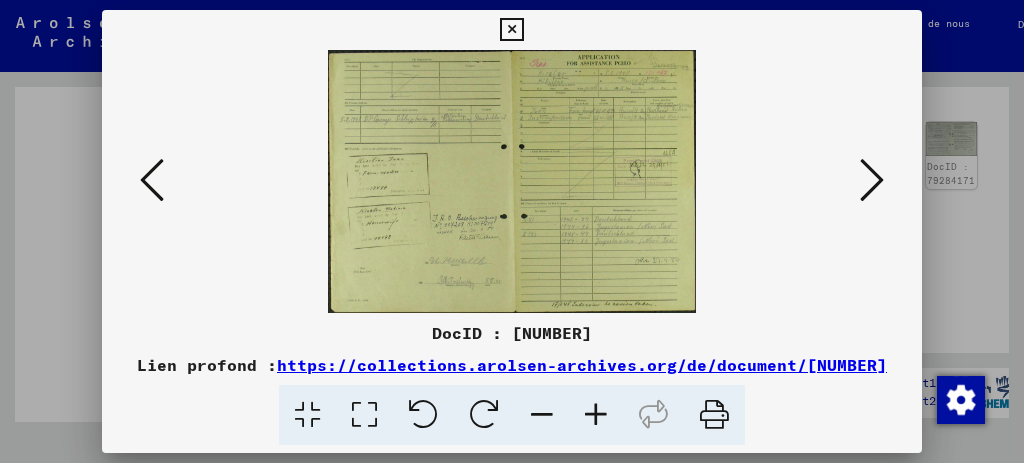 scroll, scrollTop: 0, scrollLeft: 0, axis: both 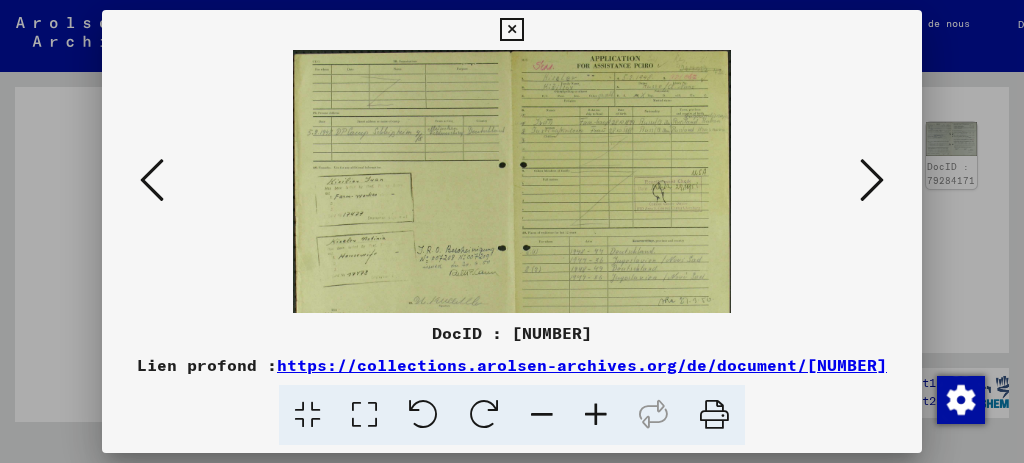 click at bounding box center (596, 415) 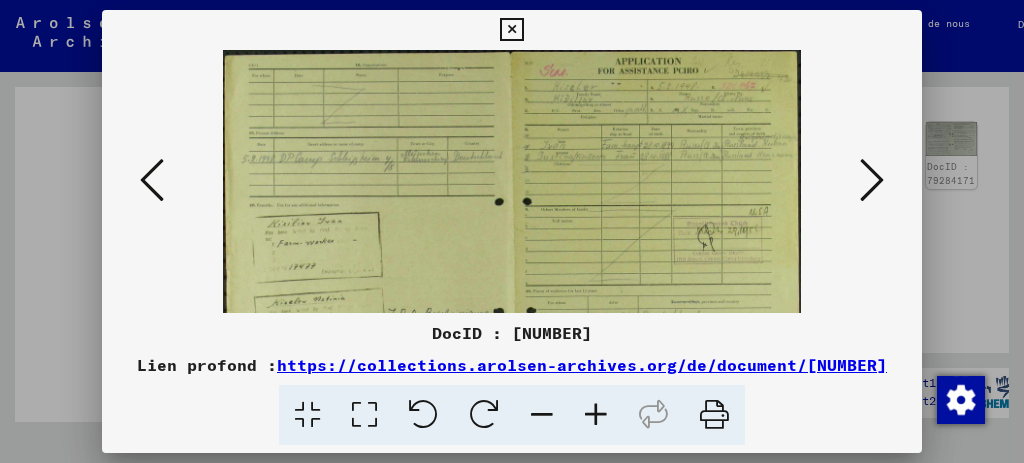 click at bounding box center [596, 415] 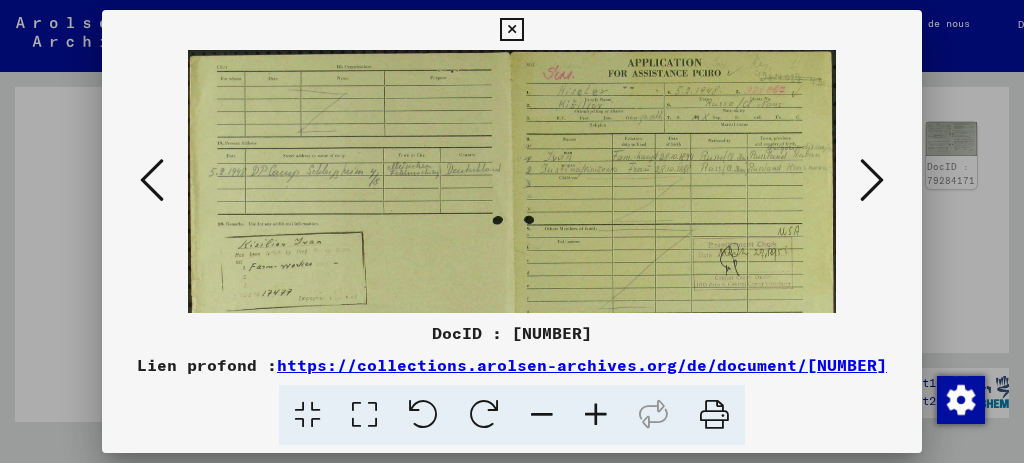 click at bounding box center [596, 415] 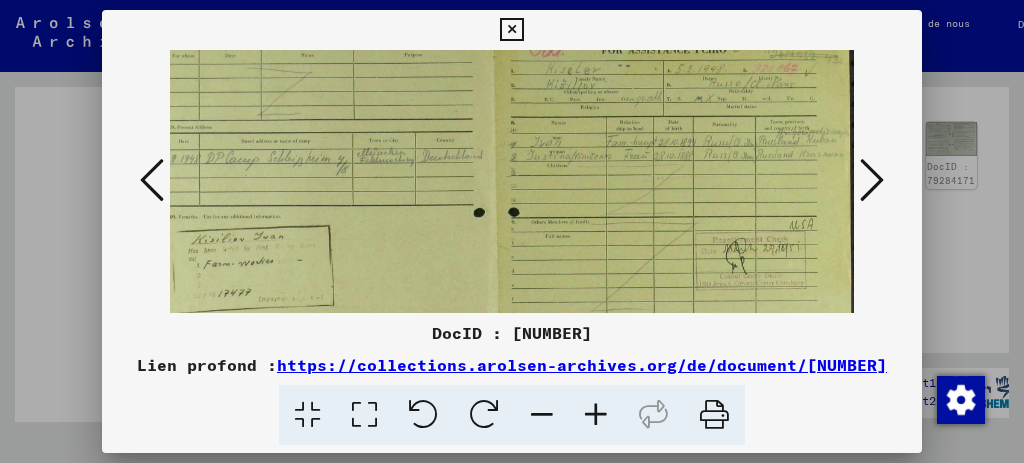 scroll, scrollTop: 0, scrollLeft: 34, axis: horizontal 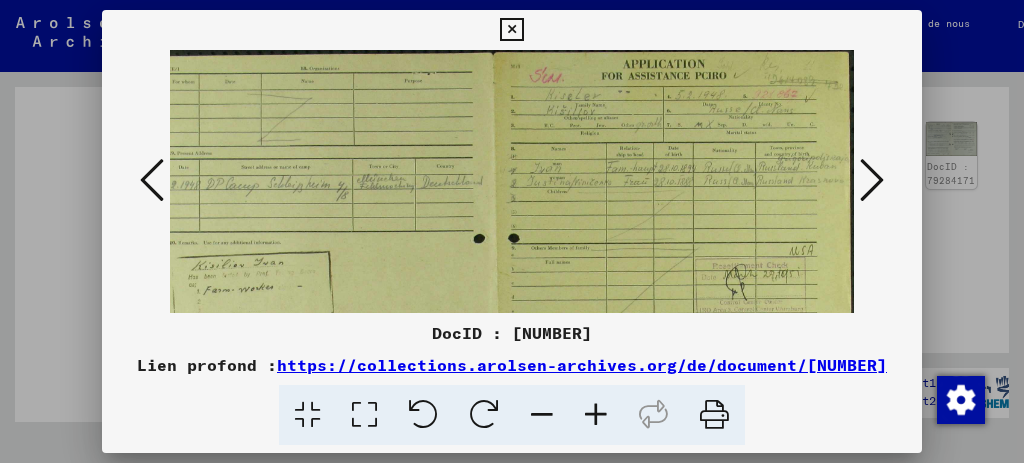drag, startPoint x: 688, startPoint y: 231, endPoint x: 533, endPoint y: 255, distance: 156.84706 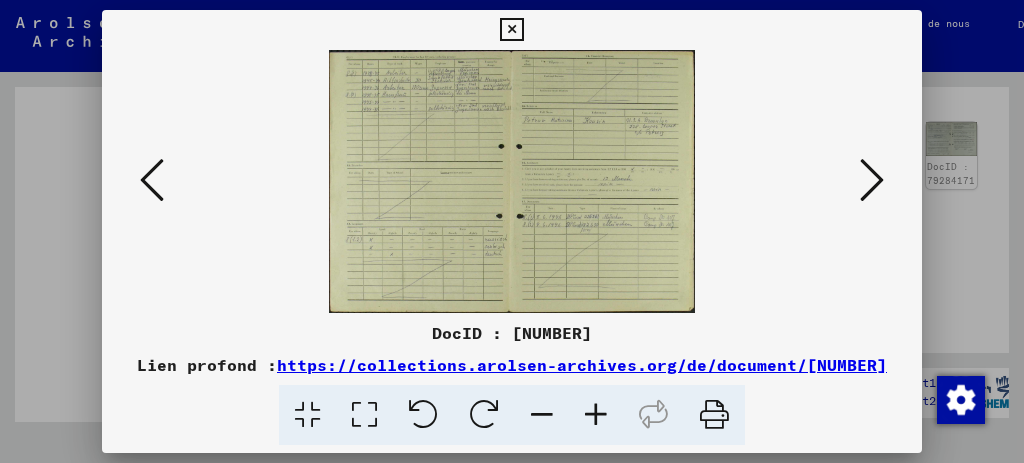 scroll, scrollTop: 0, scrollLeft: 0, axis: both 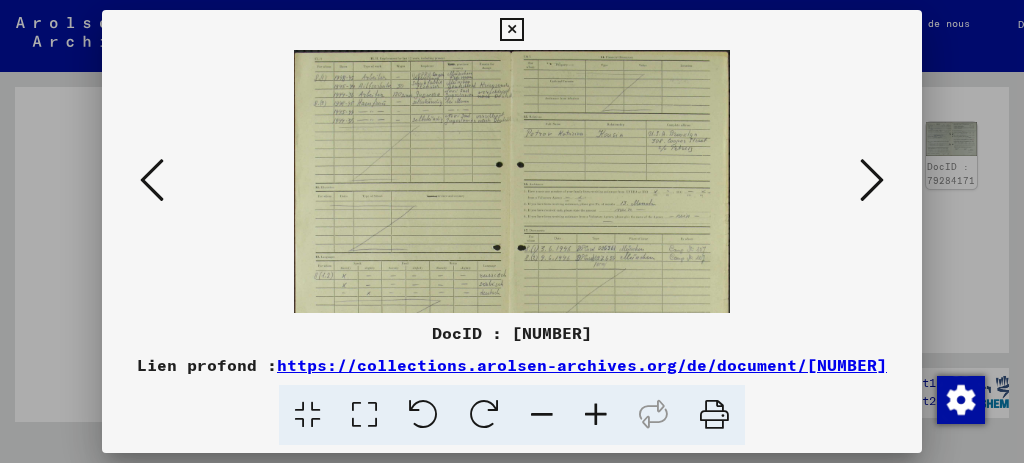 click at bounding box center (596, 415) 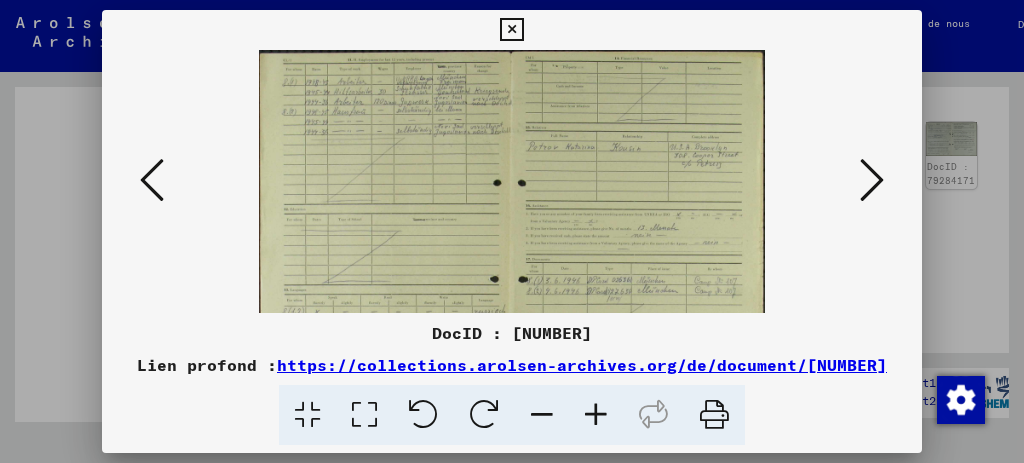 click at bounding box center (596, 415) 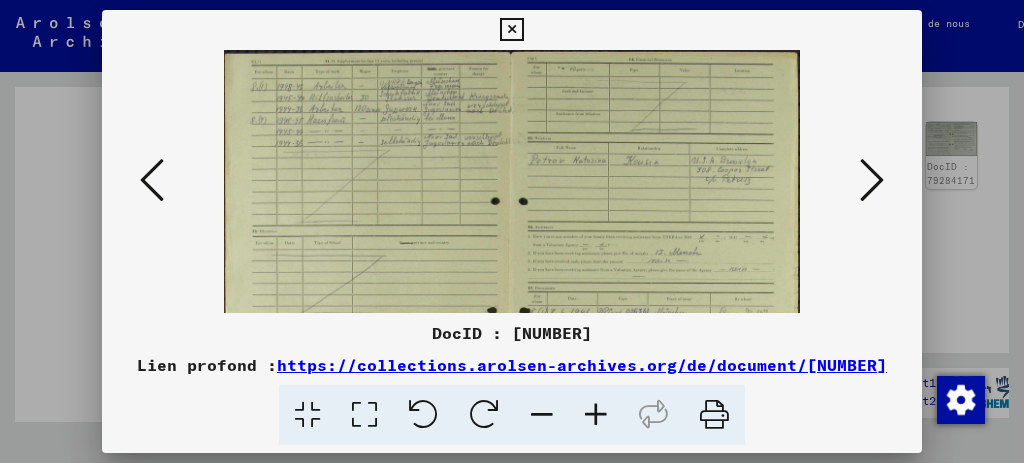 click at bounding box center (596, 415) 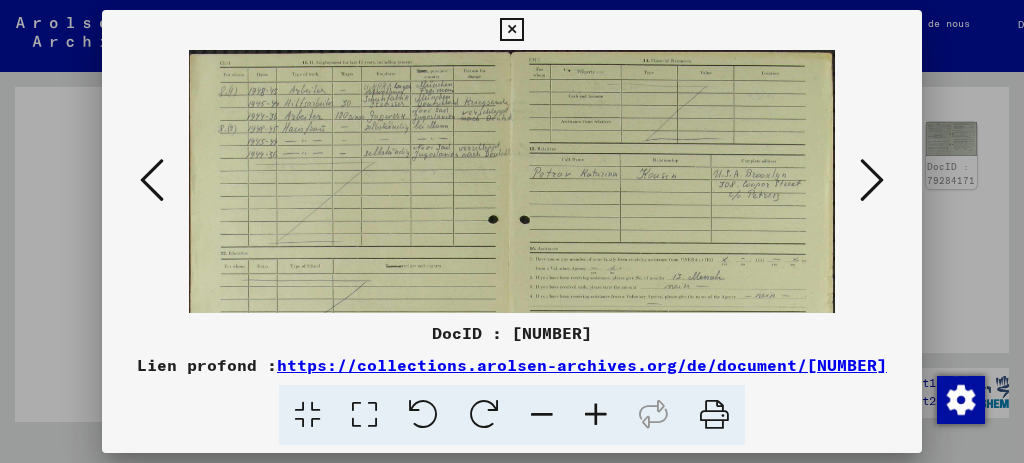 click at bounding box center [872, 181] 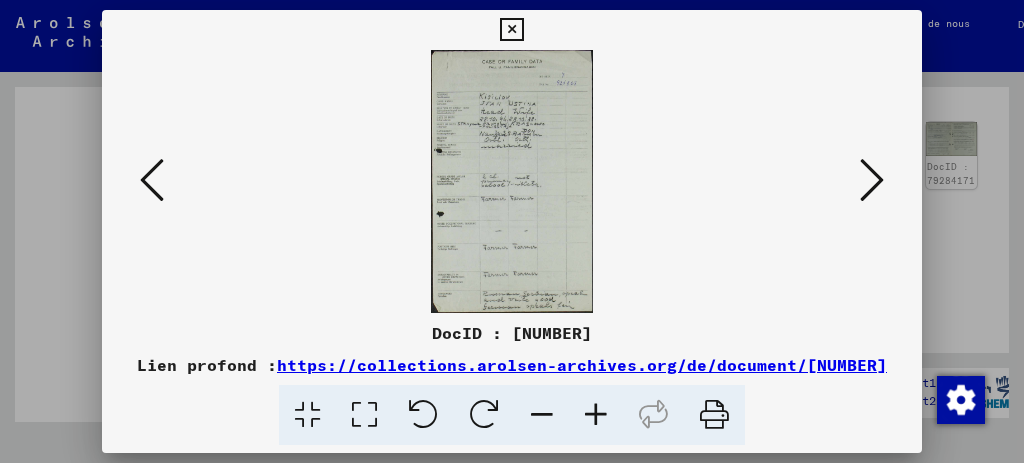 click at bounding box center [872, 181] 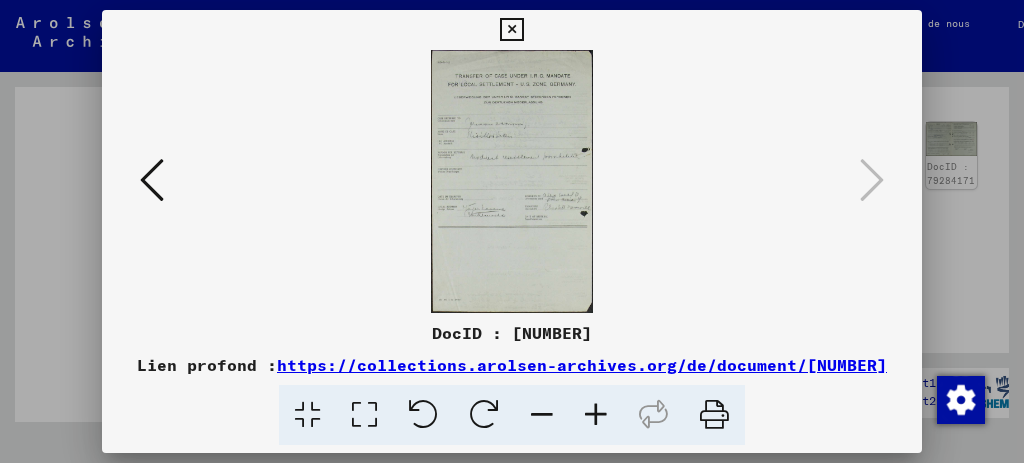 click at bounding box center [512, 231] 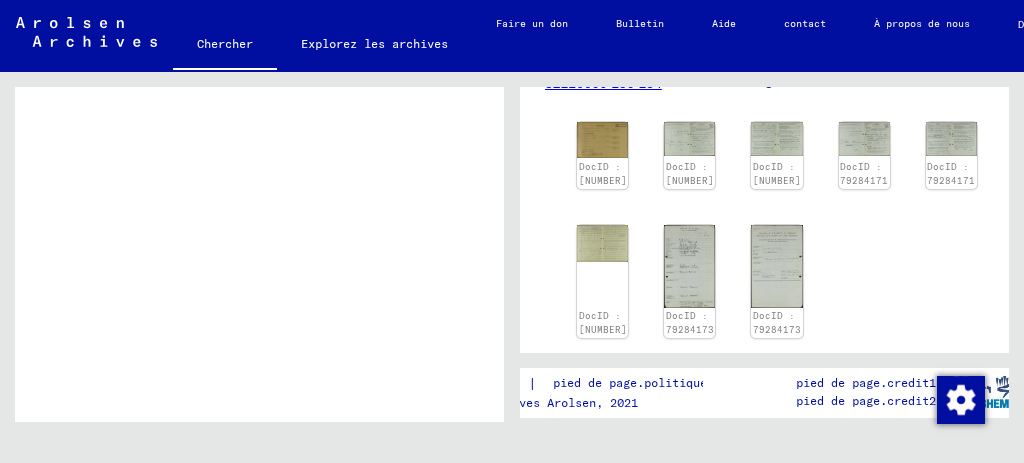 scroll, scrollTop: 563, scrollLeft: 0, axis: vertical 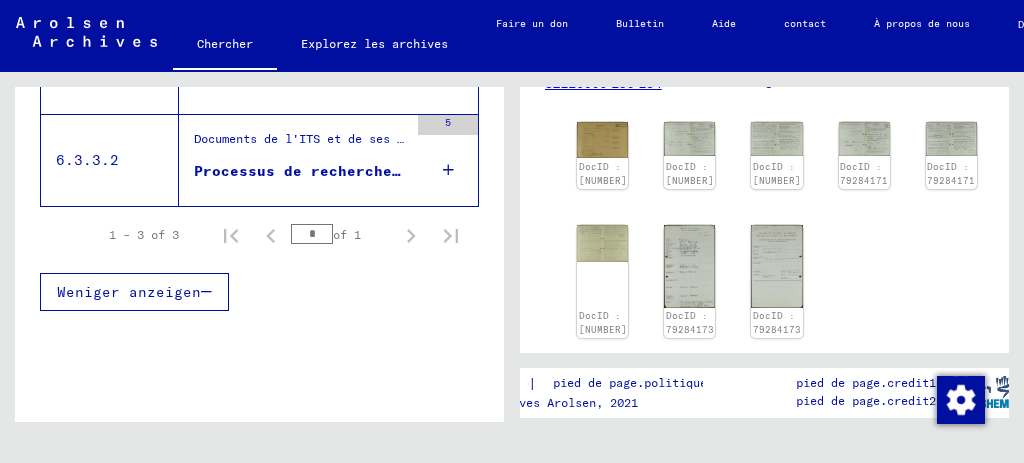 click on "Processus de recherche et de certification n° 733.303 pour [LAST], [FIRST] né en 1923" at bounding box center [576, 171] 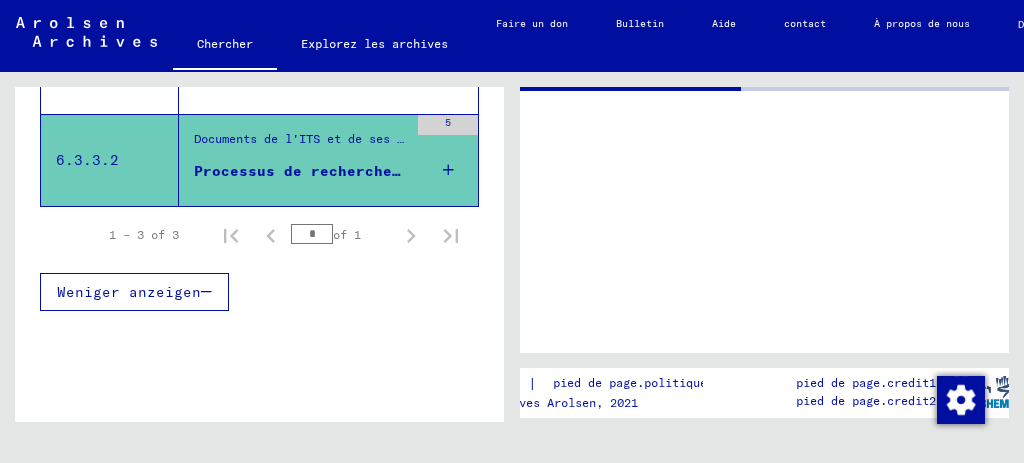 scroll, scrollTop: 0, scrollLeft: 0, axis: both 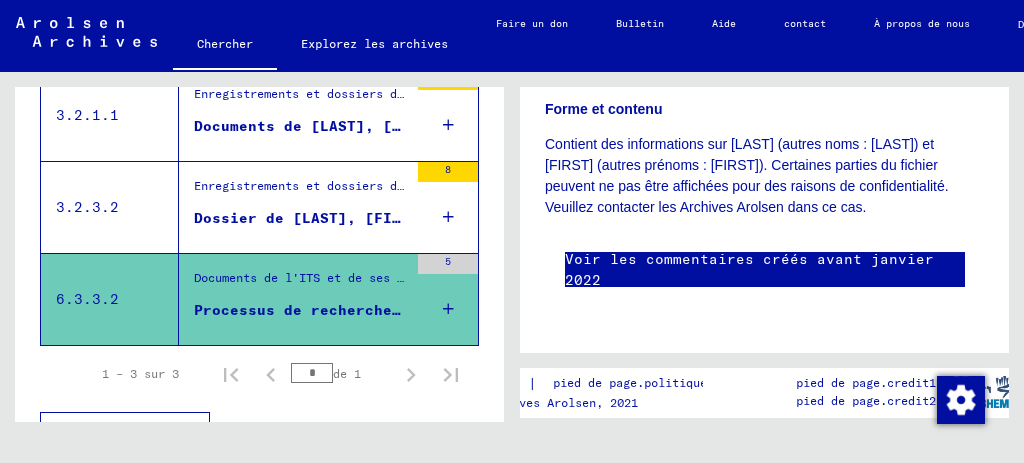 click on "Enregistrements et dossiers de personnes déplacées, d'enfants et de personnes disparues > Programmes de soutien de diverses organisations > Haut-Commissariat des Nations Unies pour les réfugiés > Dossiers du HCR à Hong Kong > Dossiers dont les noms commencent par [LAST]" at bounding box center (1139, 185) 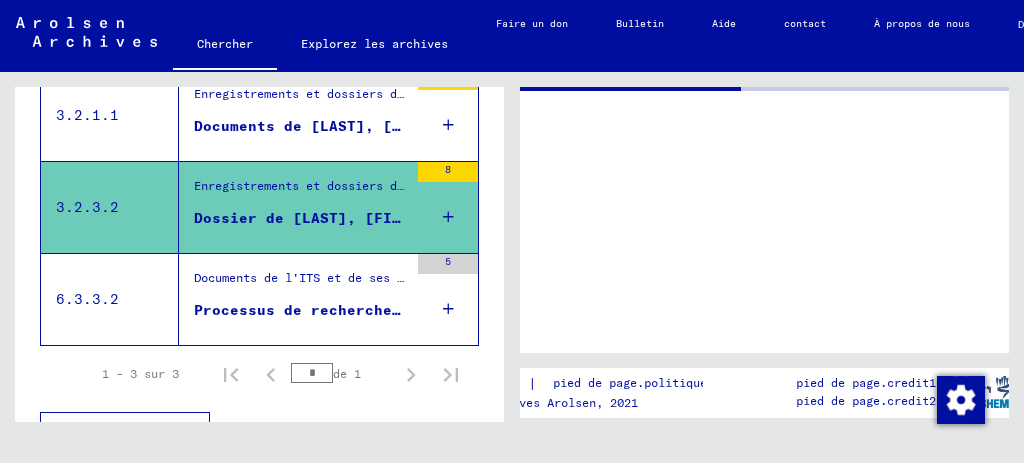 scroll, scrollTop: 0, scrollLeft: 0, axis: both 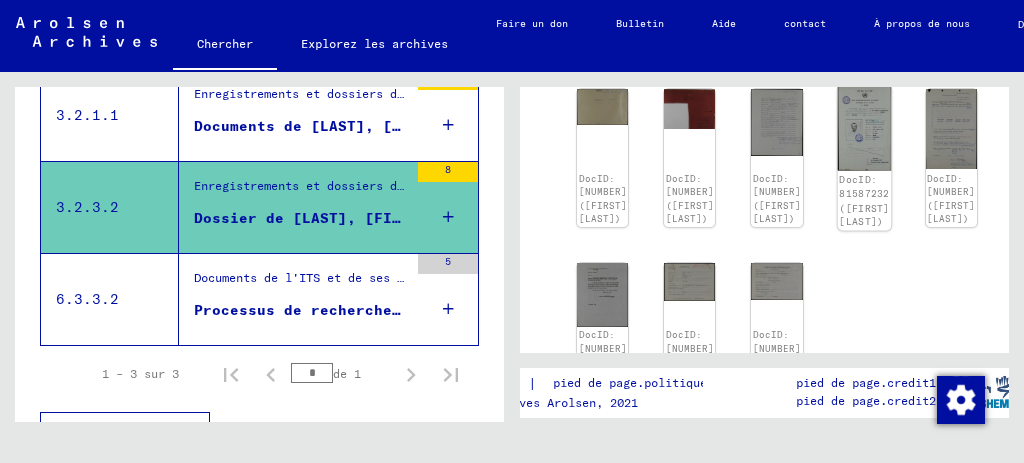 click 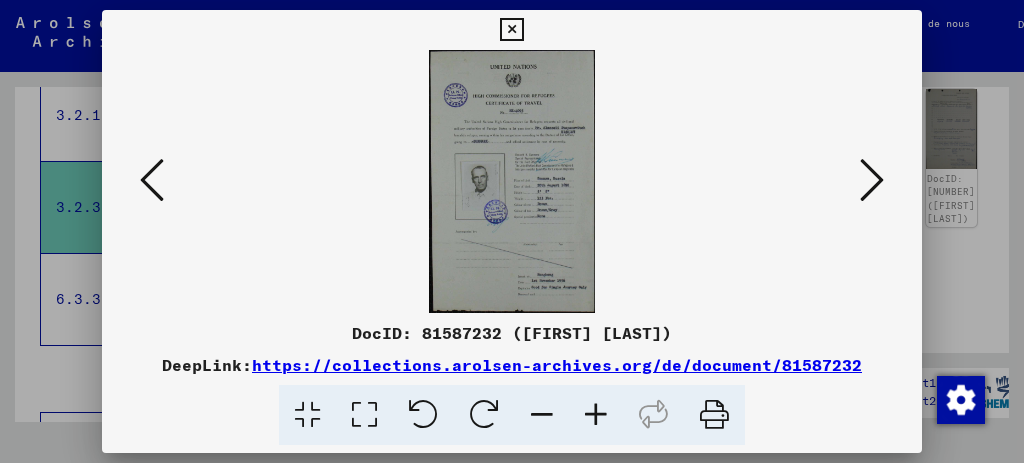 click at bounding box center [596, 415] 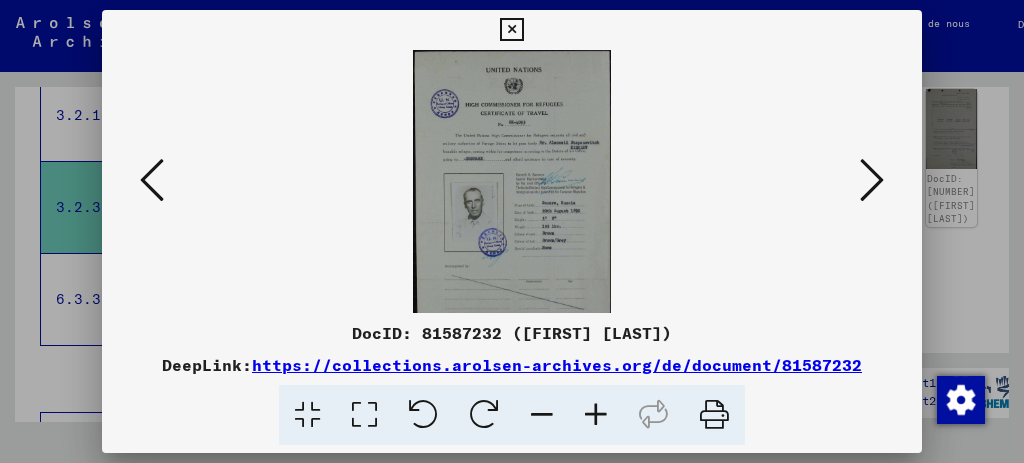 click at bounding box center (596, 415) 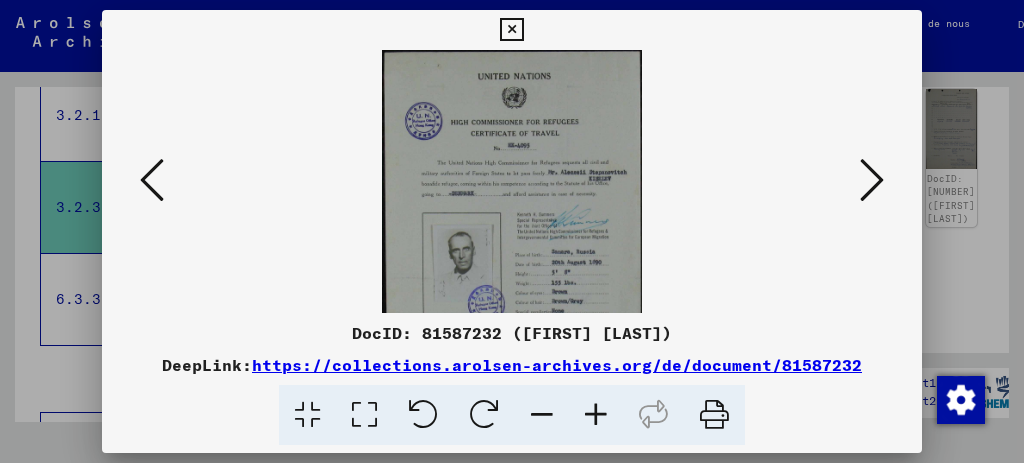 click at bounding box center [596, 415] 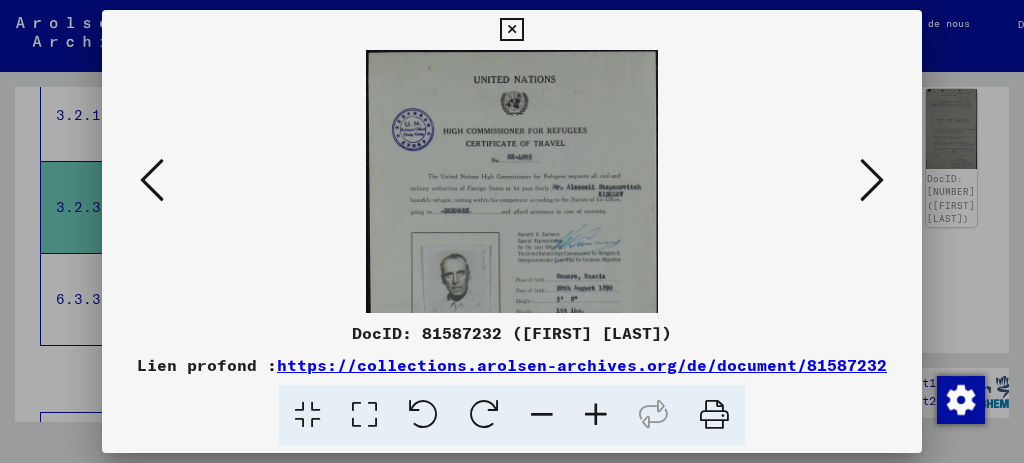 click at bounding box center [596, 415] 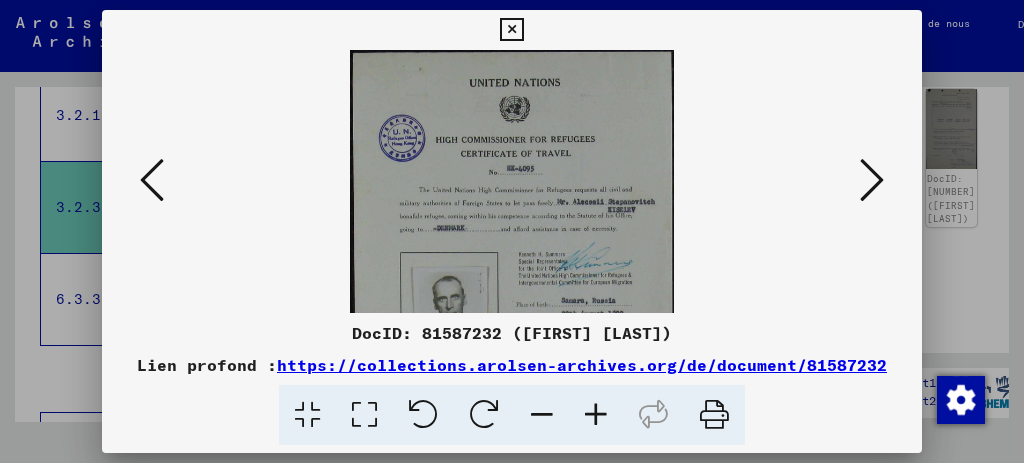click at bounding box center (596, 415) 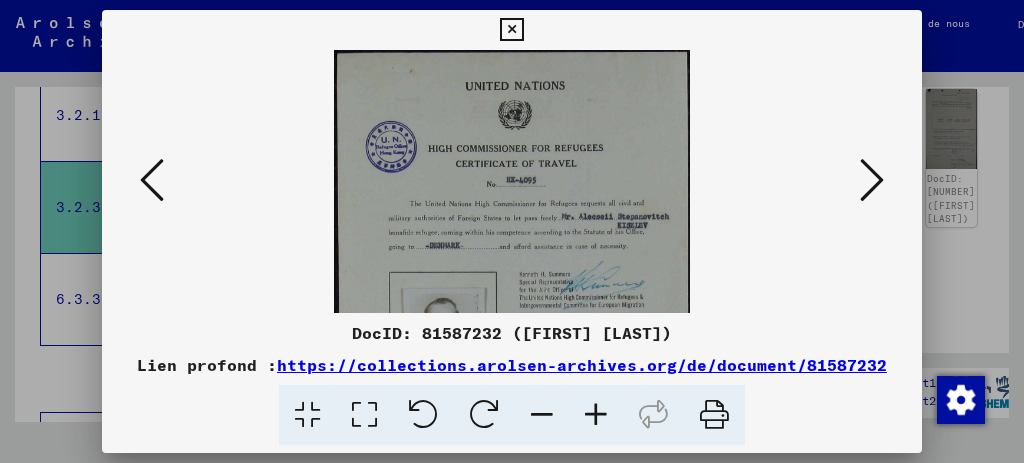 scroll, scrollTop: 97, scrollLeft: 0, axis: vertical 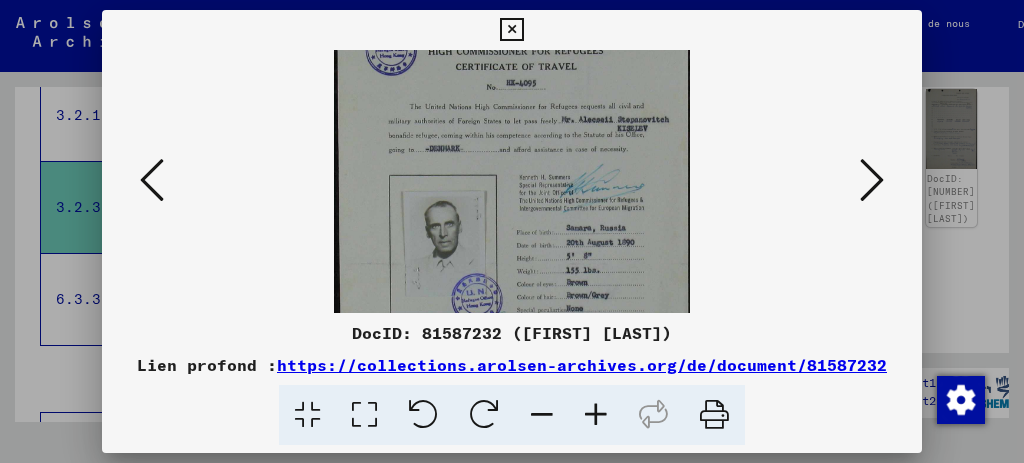 drag, startPoint x: 642, startPoint y: 277, endPoint x: 636, endPoint y: 180, distance: 97.18539 